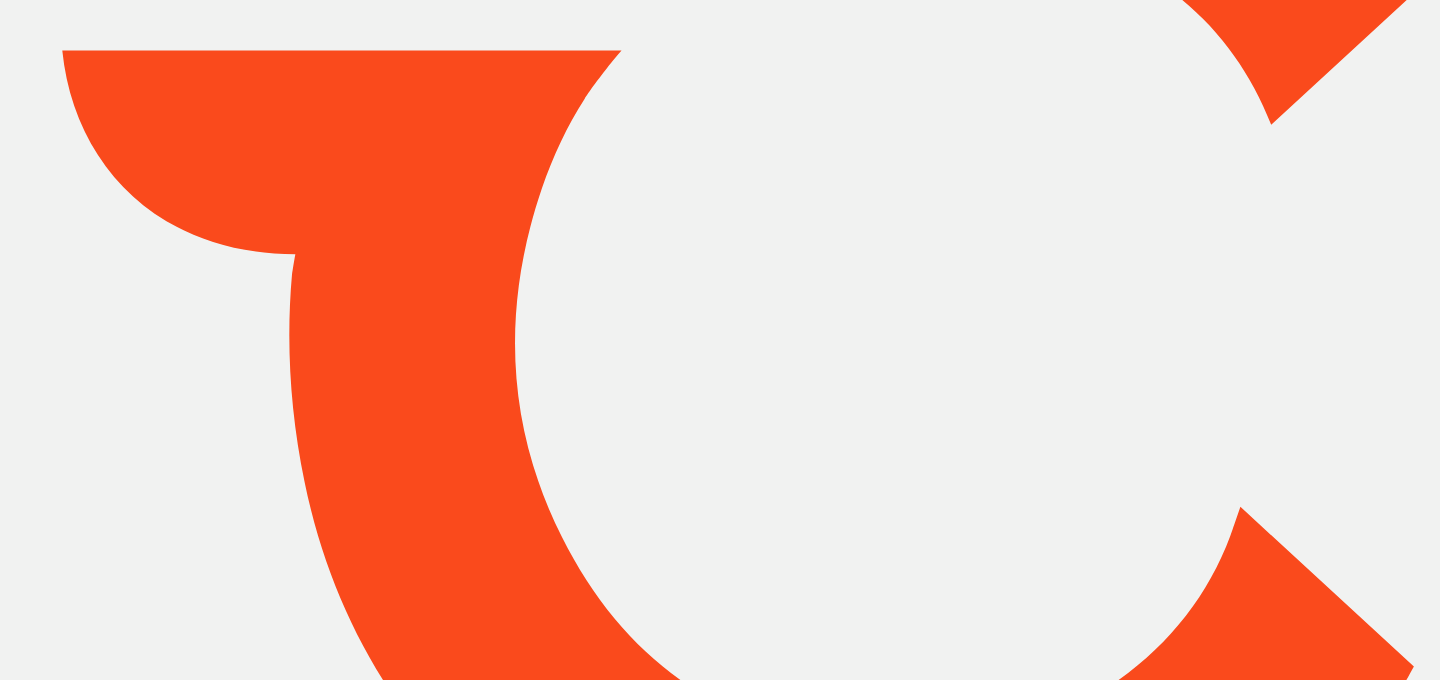 scroll, scrollTop: 0, scrollLeft: 0, axis: both 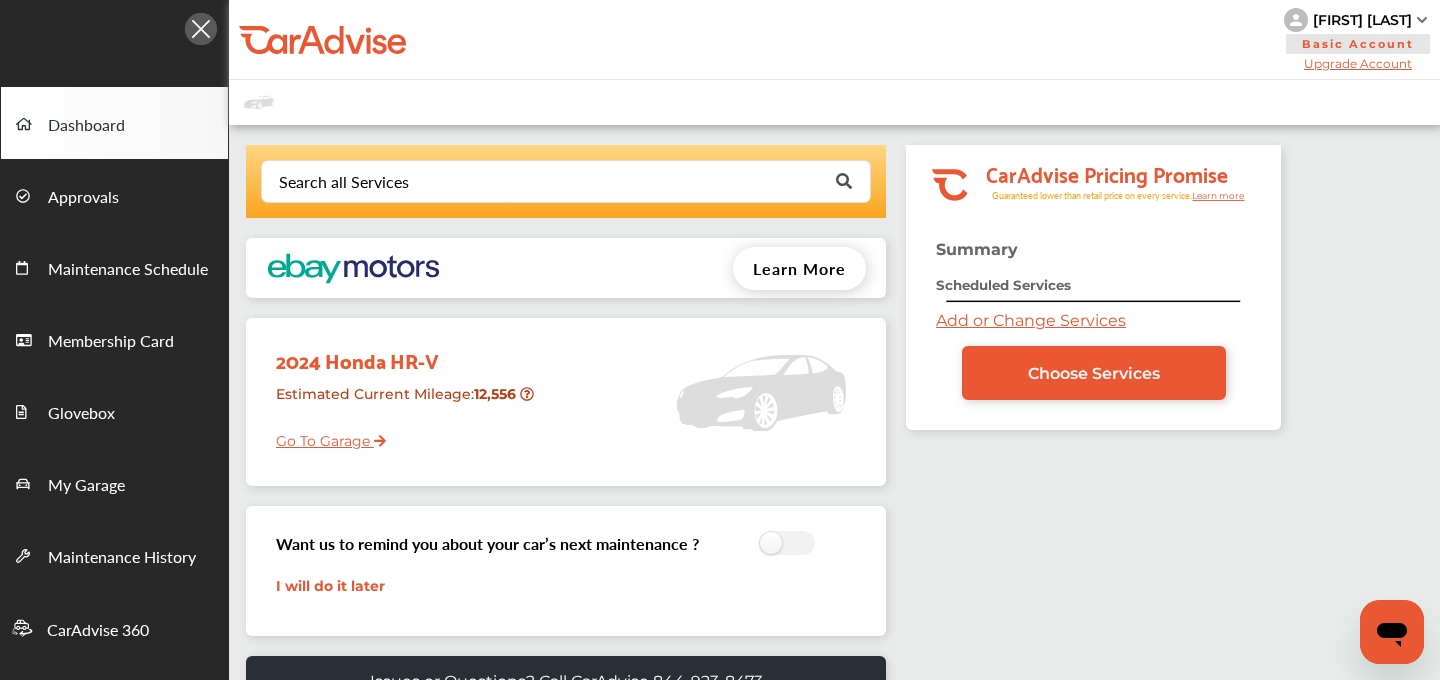click on "Add or Change Services" at bounding box center [1031, 320] 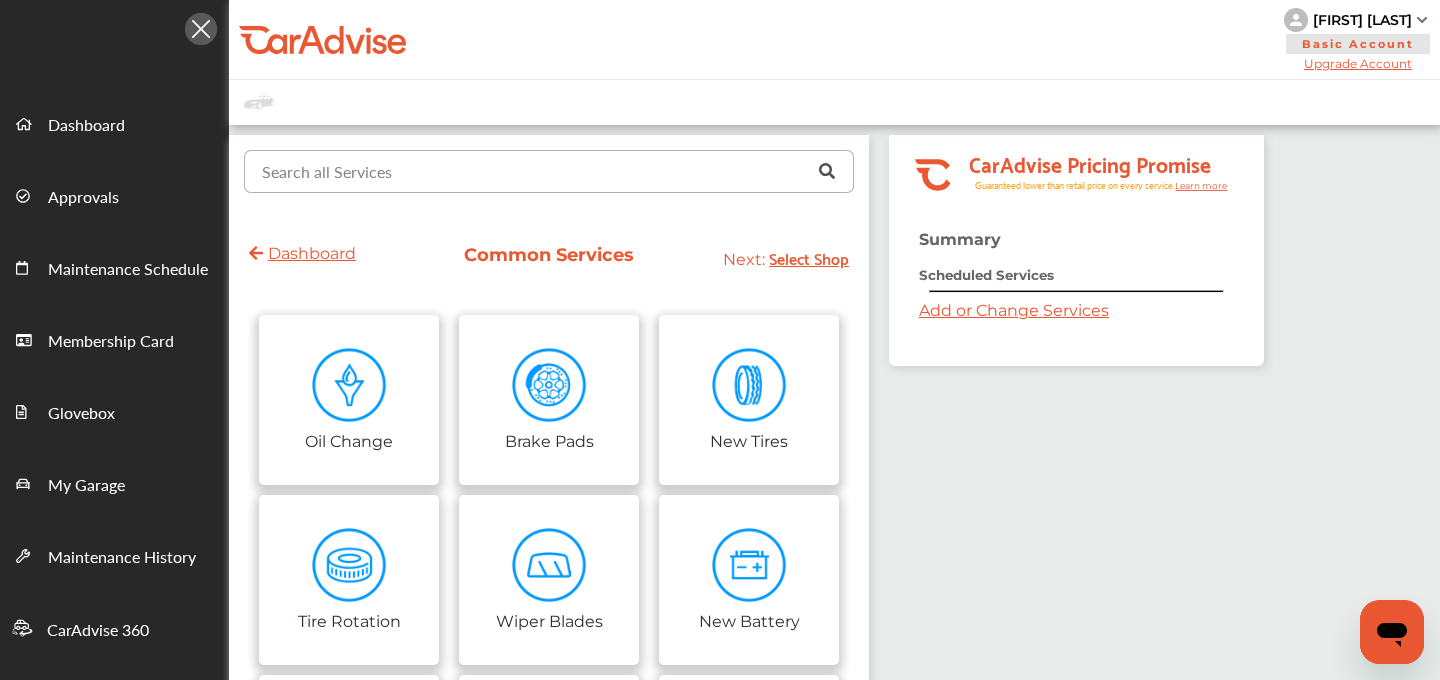 click at bounding box center (544, 170) 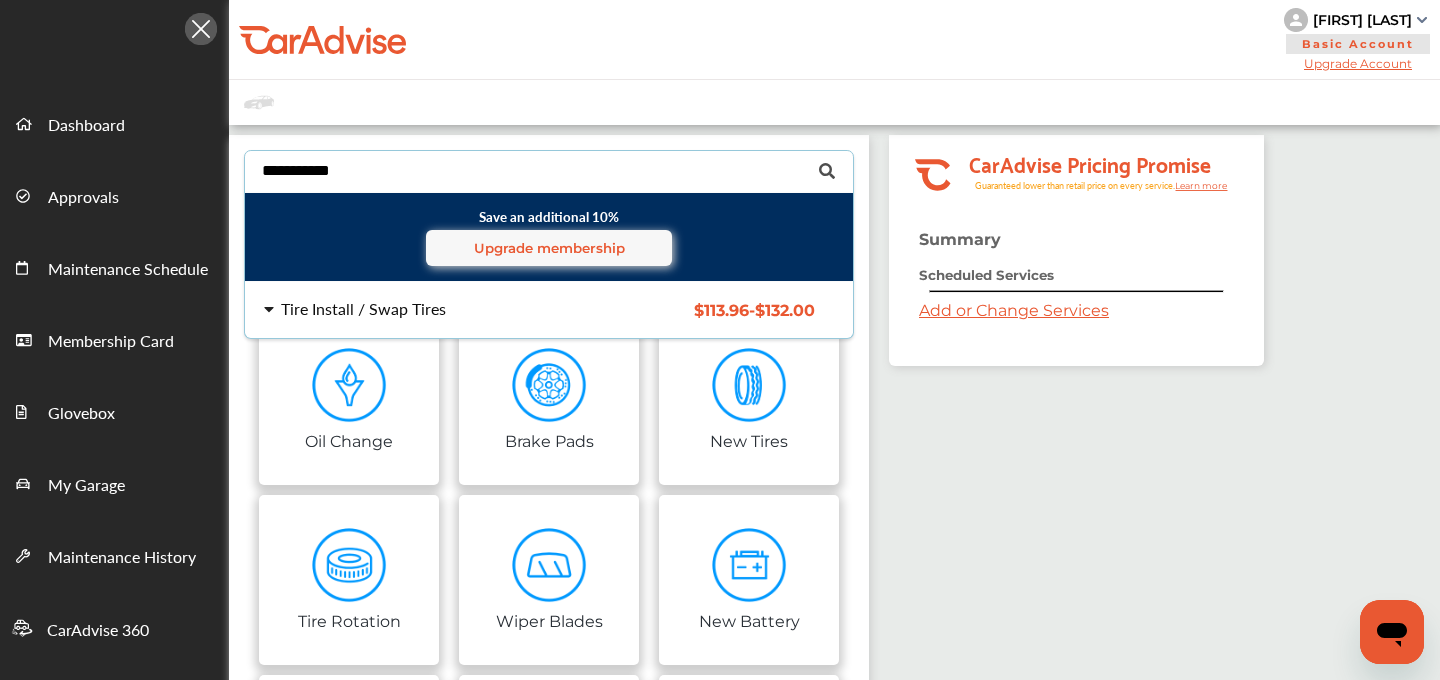 type on "**********" 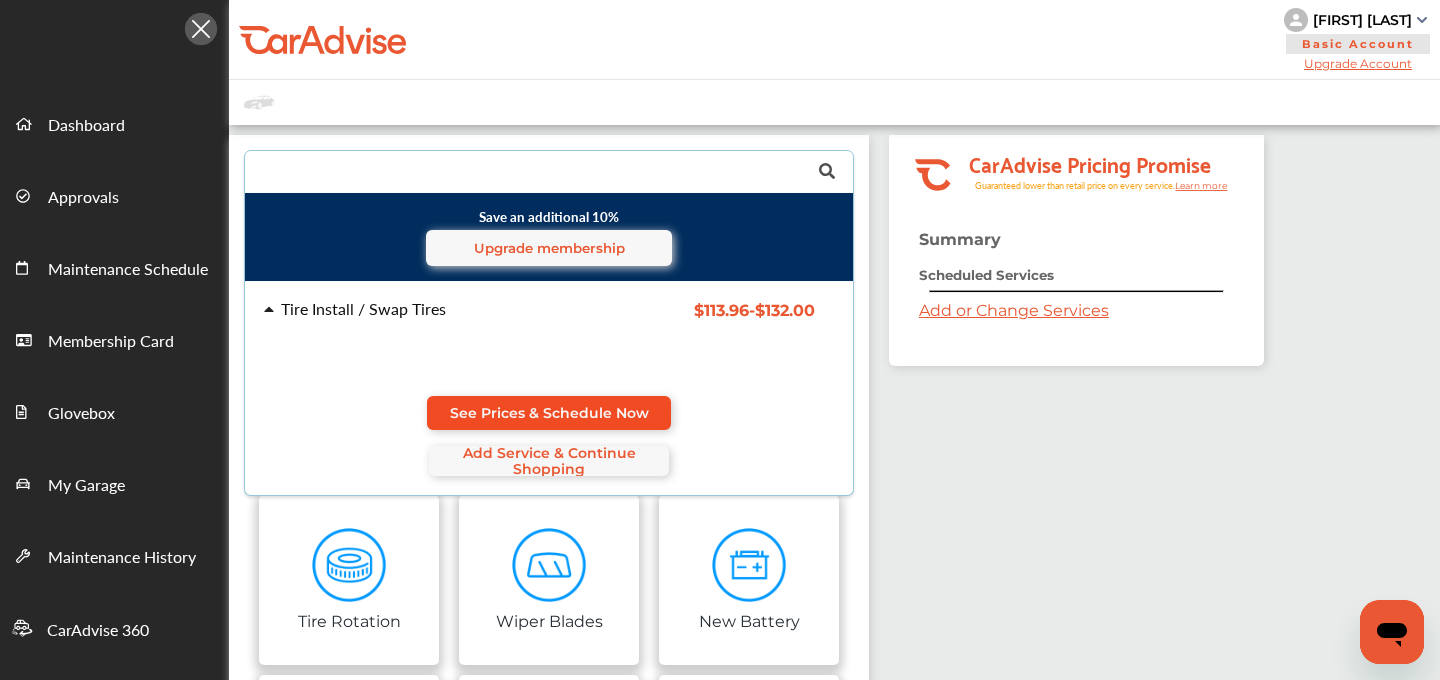 click on "See Prices & Schedule Now" at bounding box center [549, 413] 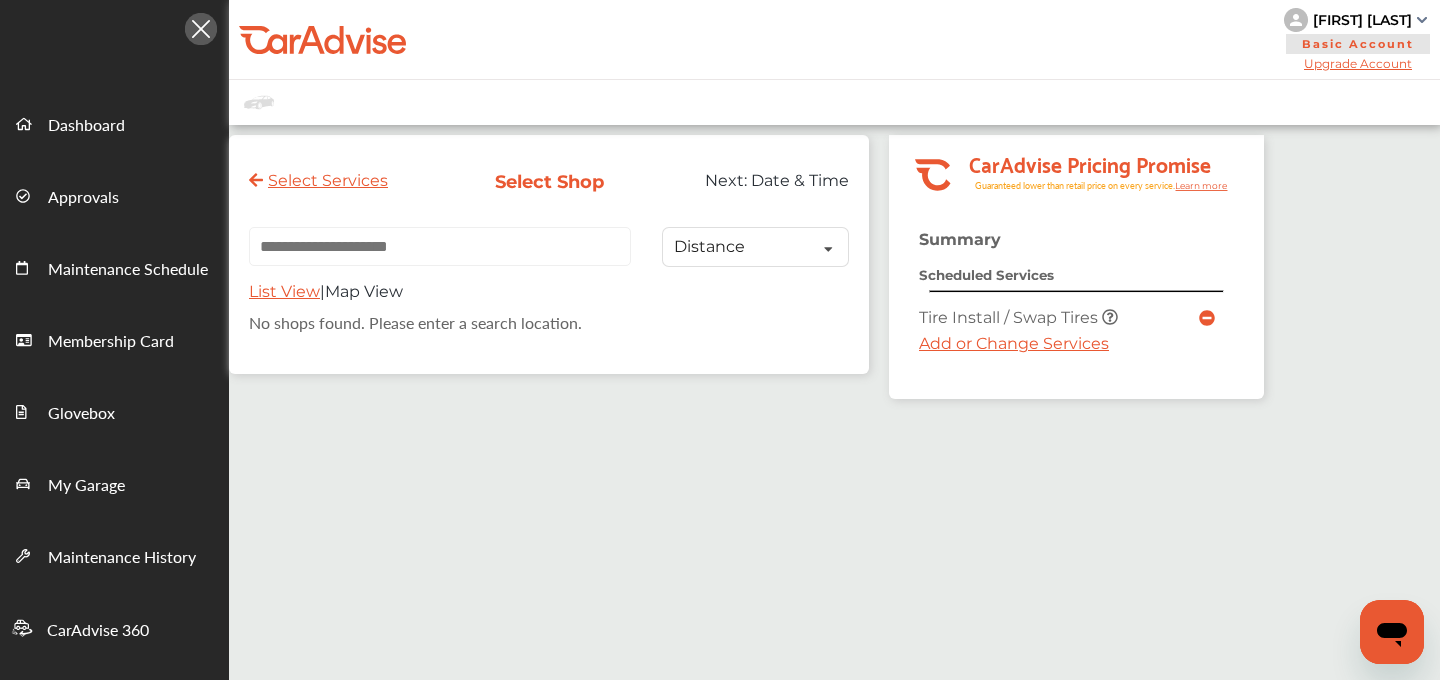 click on "Add or Change Services" at bounding box center (1014, 343) 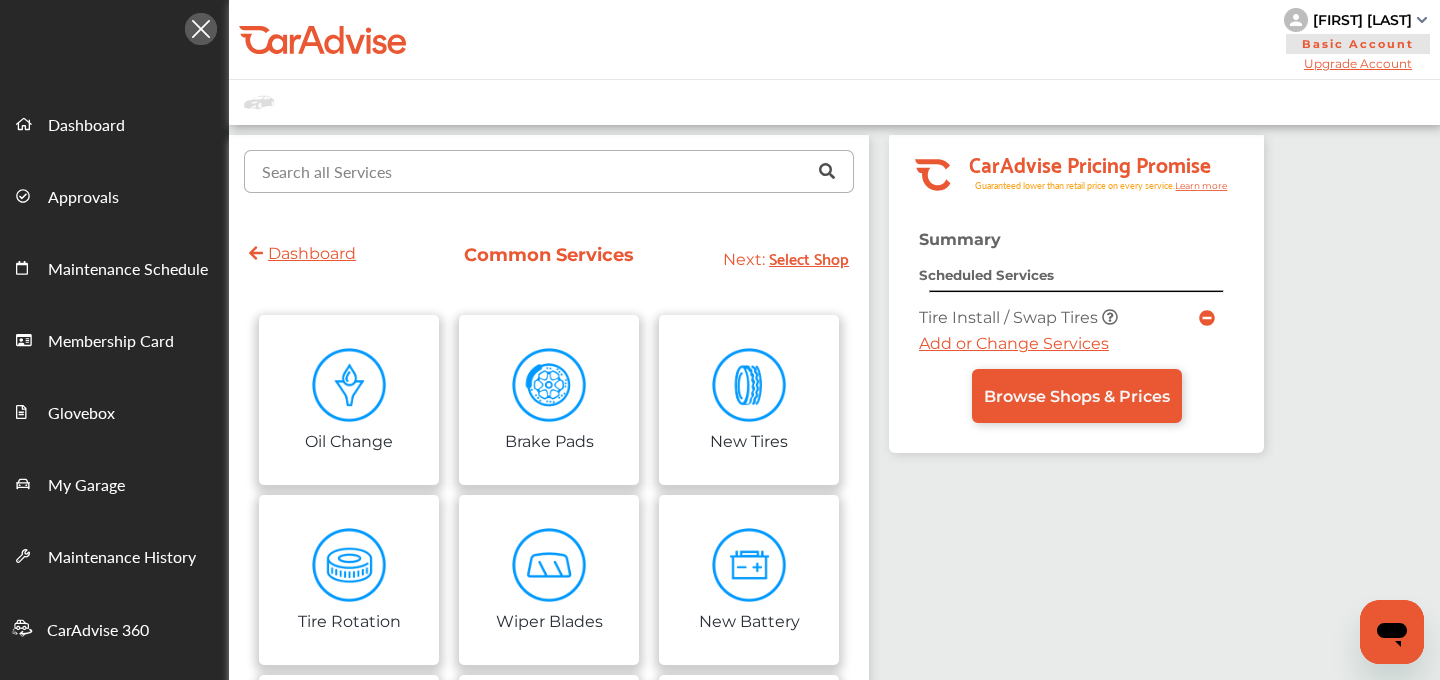 click at bounding box center [544, 170] 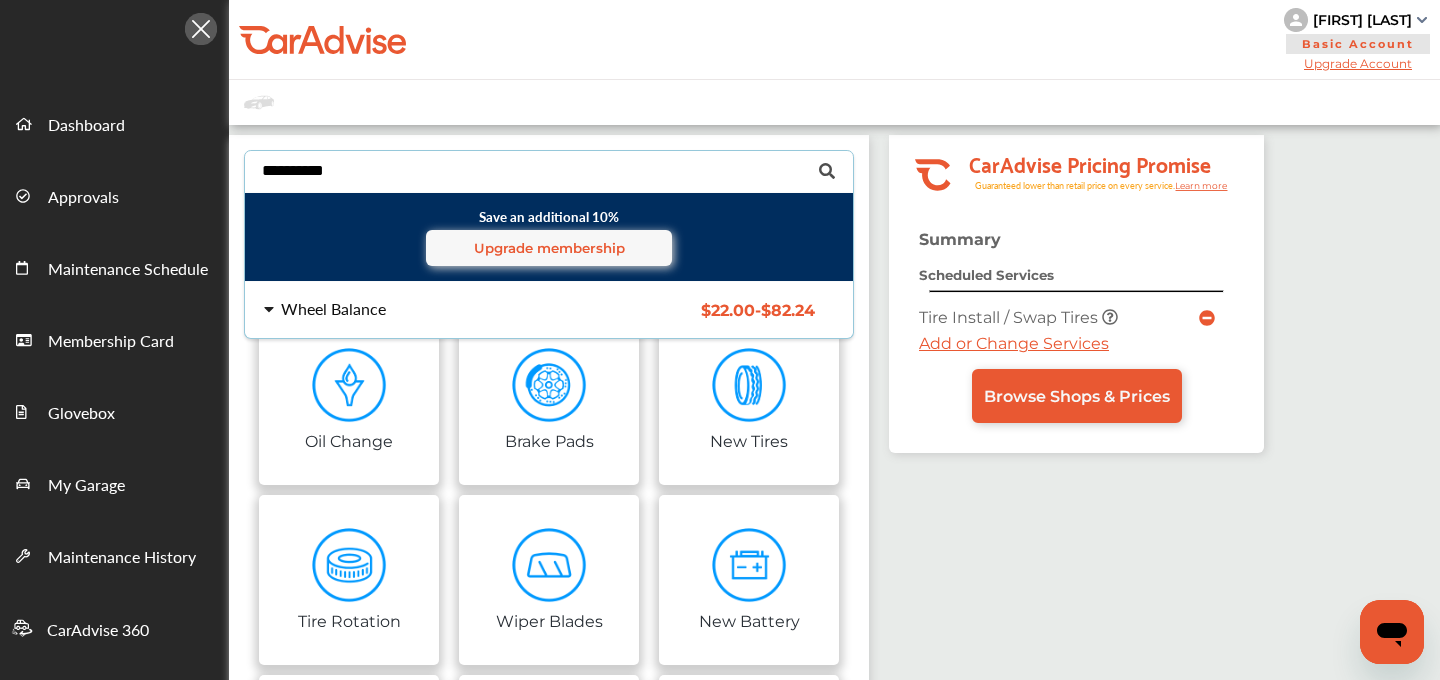 type on "**********" 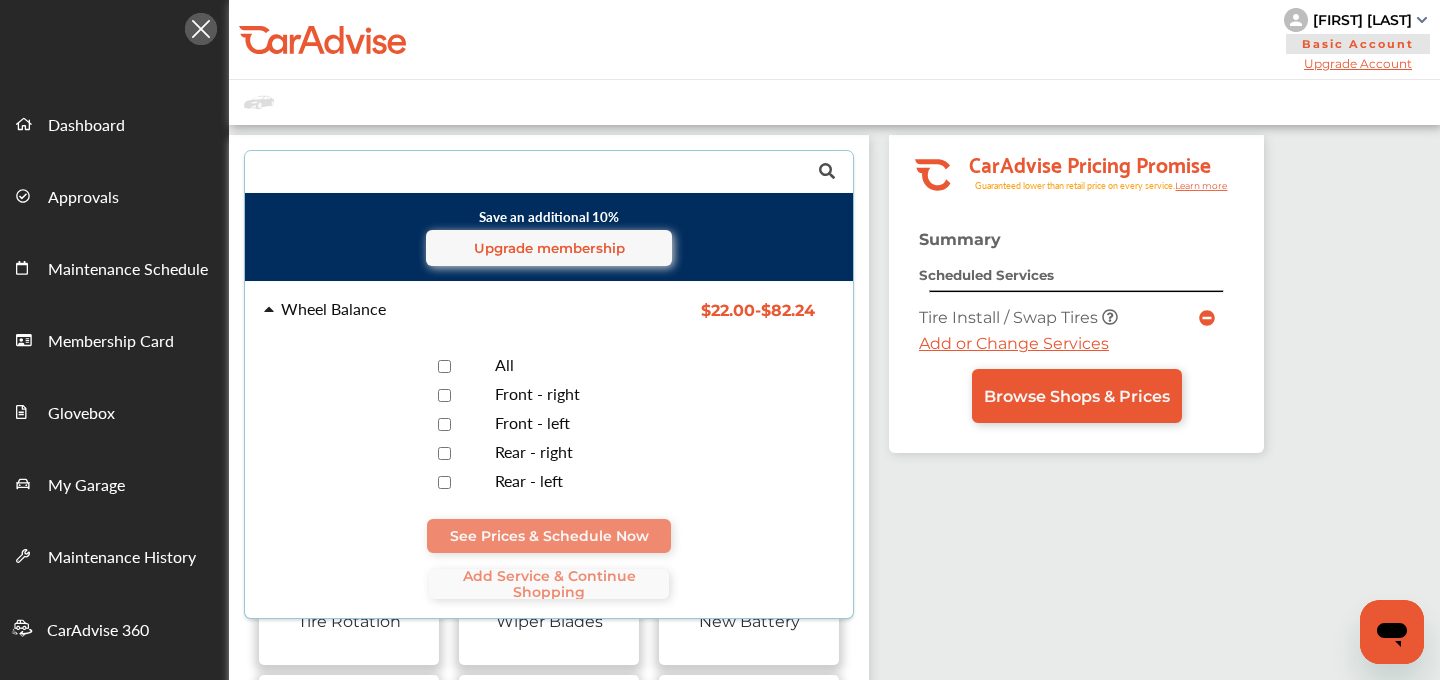 click on "All" at bounding box center (504, 364) 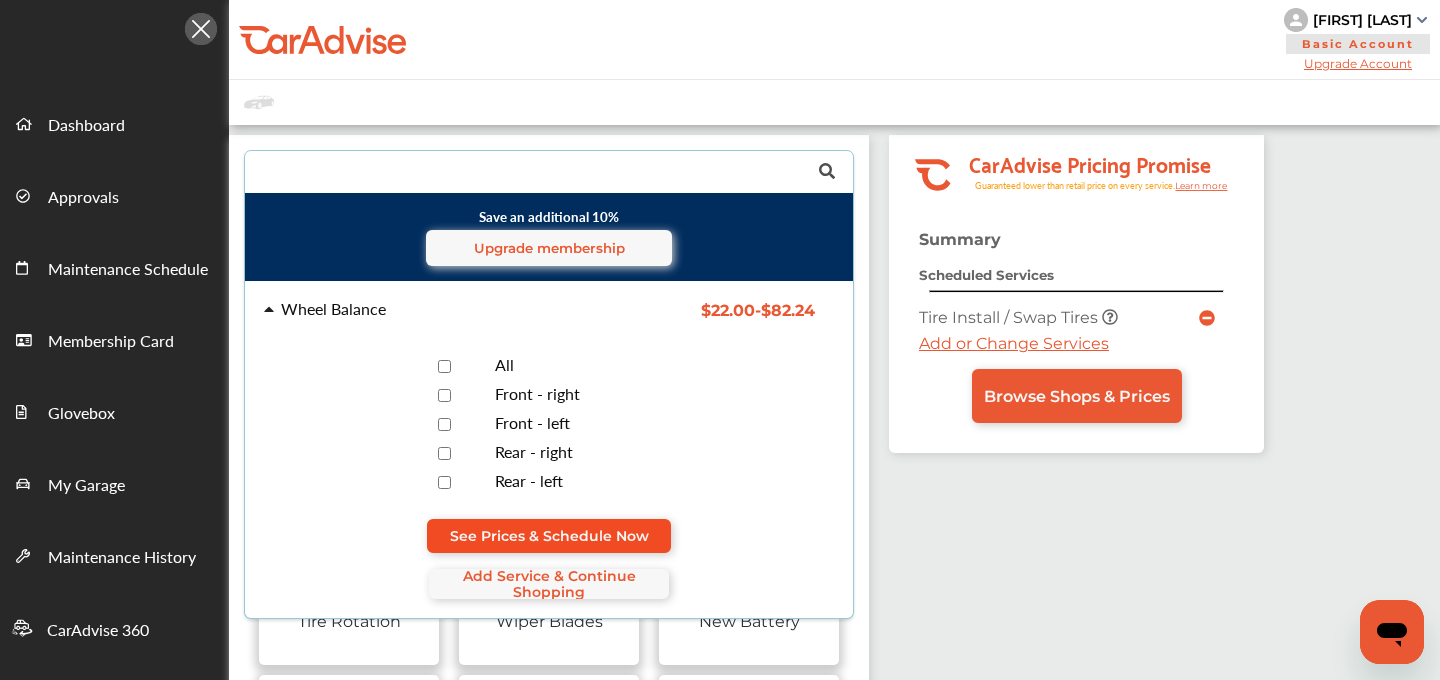 click on "See Prices & Schedule Now" at bounding box center [549, 536] 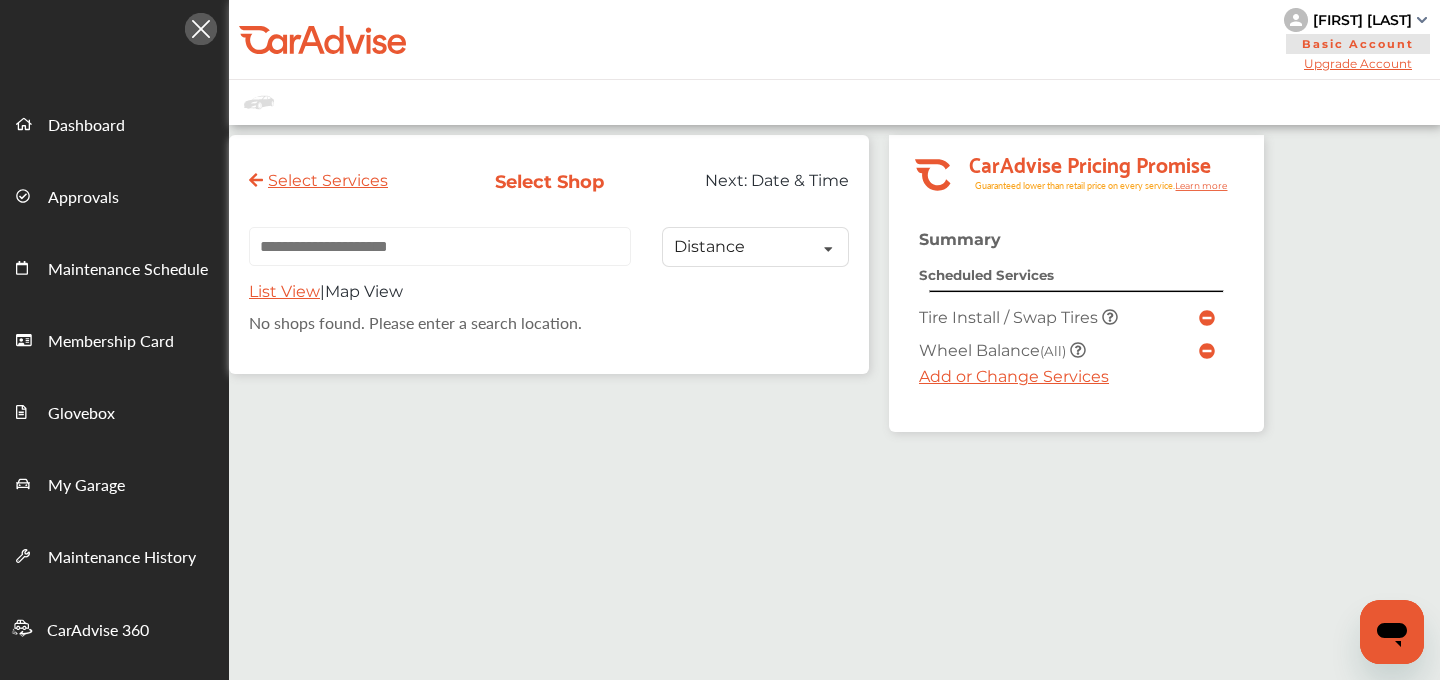 click on "Wheel Balance  (All)" at bounding box center (994, 350) 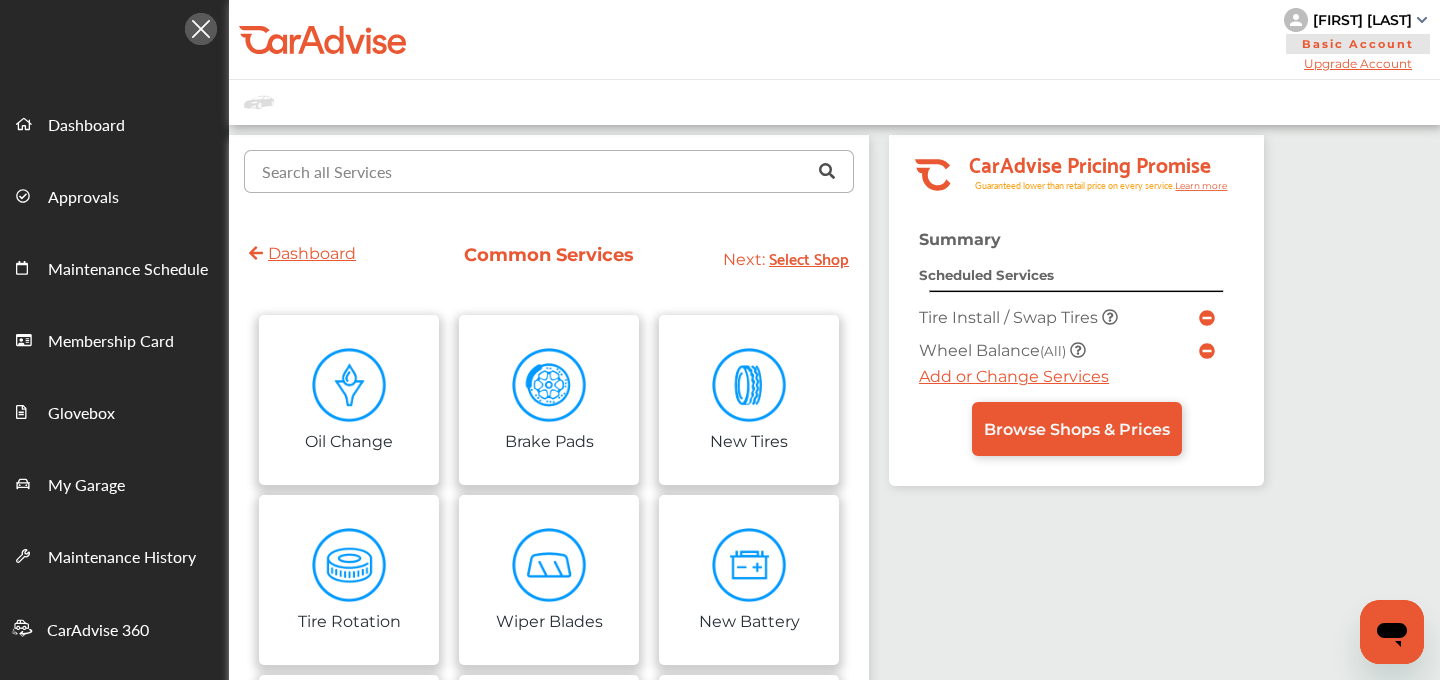 click at bounding box center [544, 170] 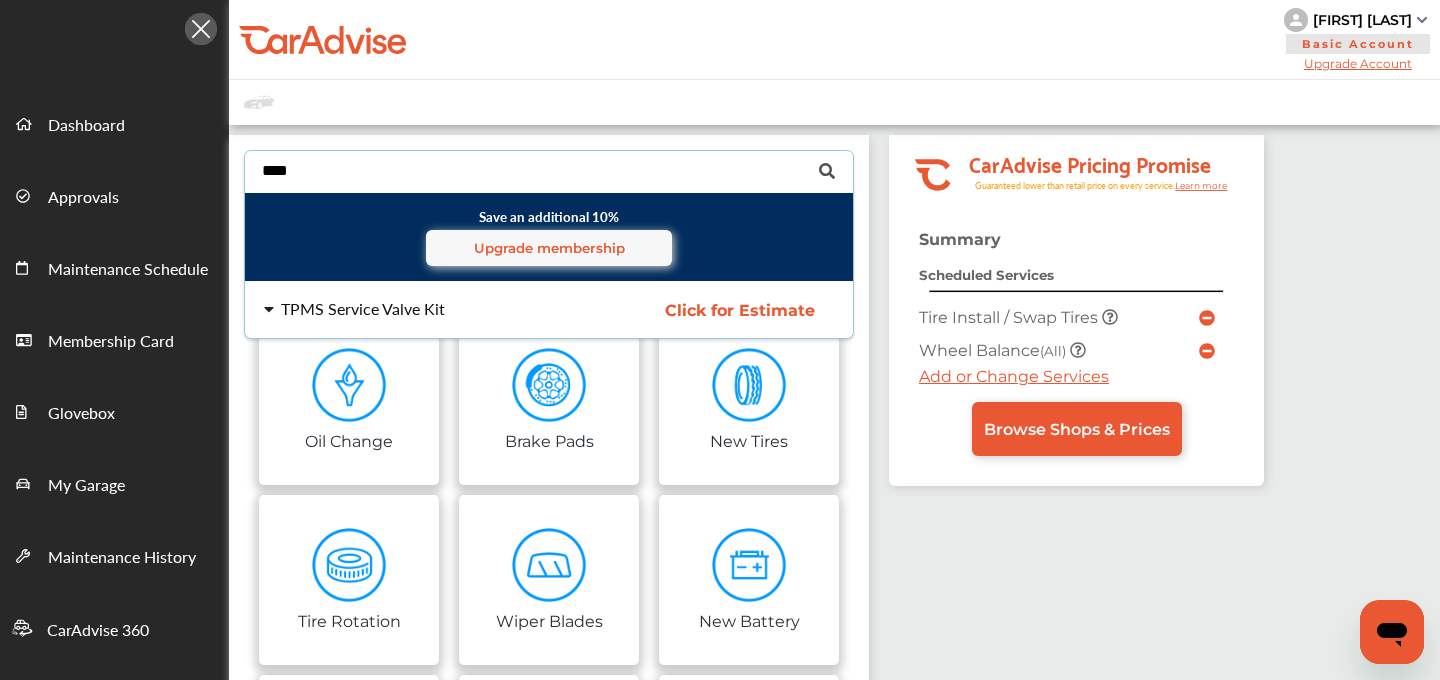 type on "****" 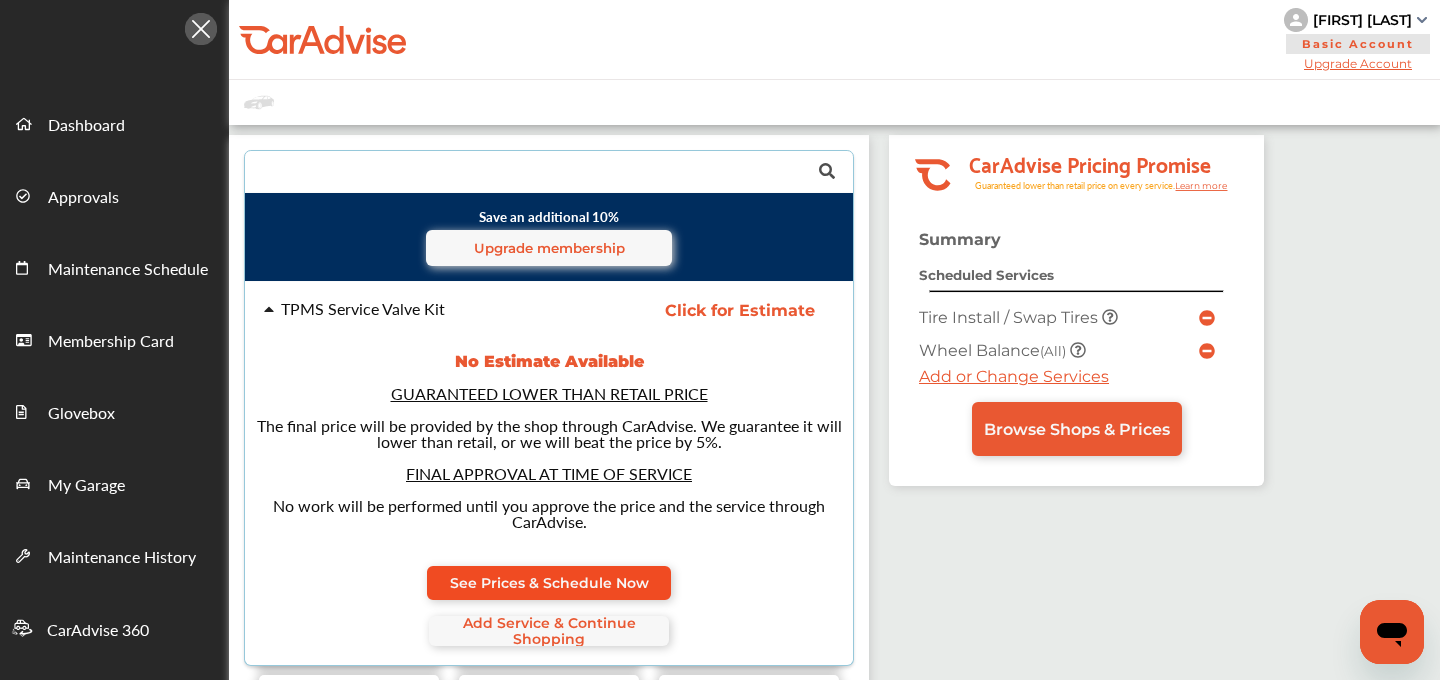 click on "See Prices & Schedule Now" at bounding box center [549, 583] 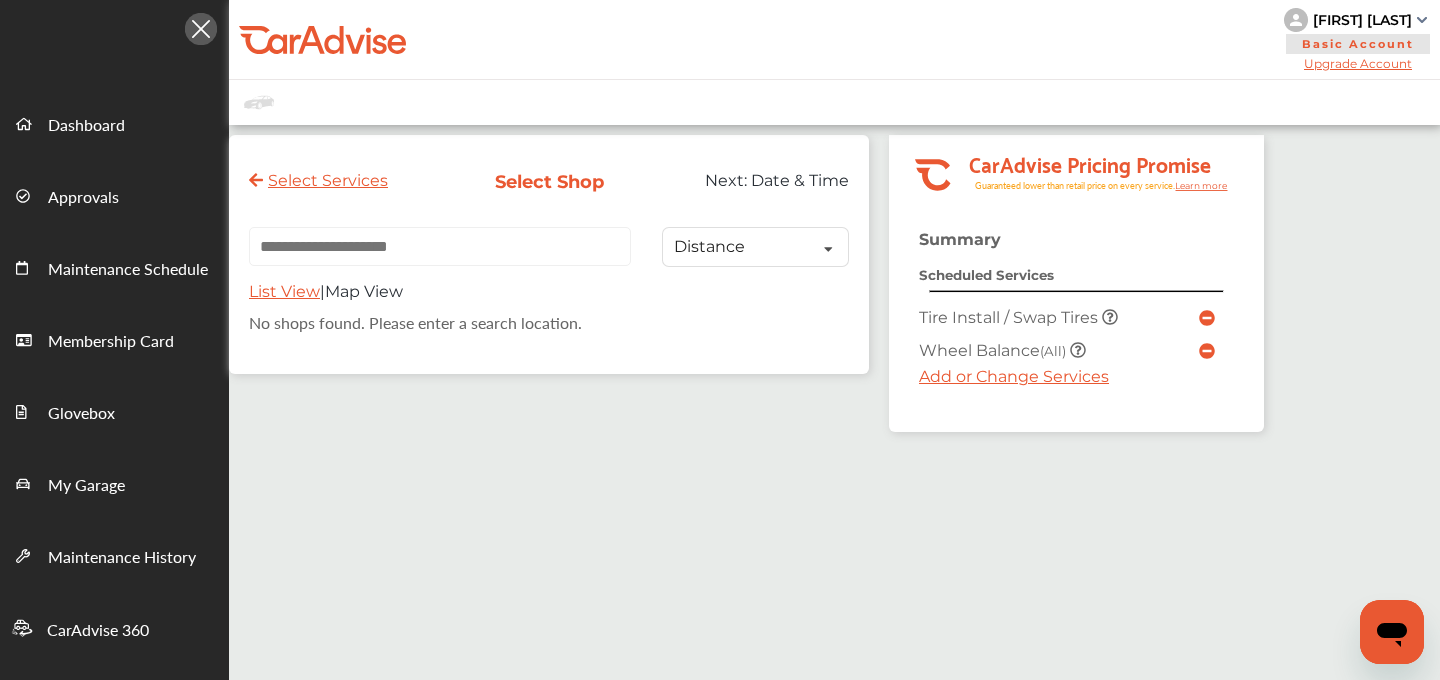 click at bounding box center [440, 246] 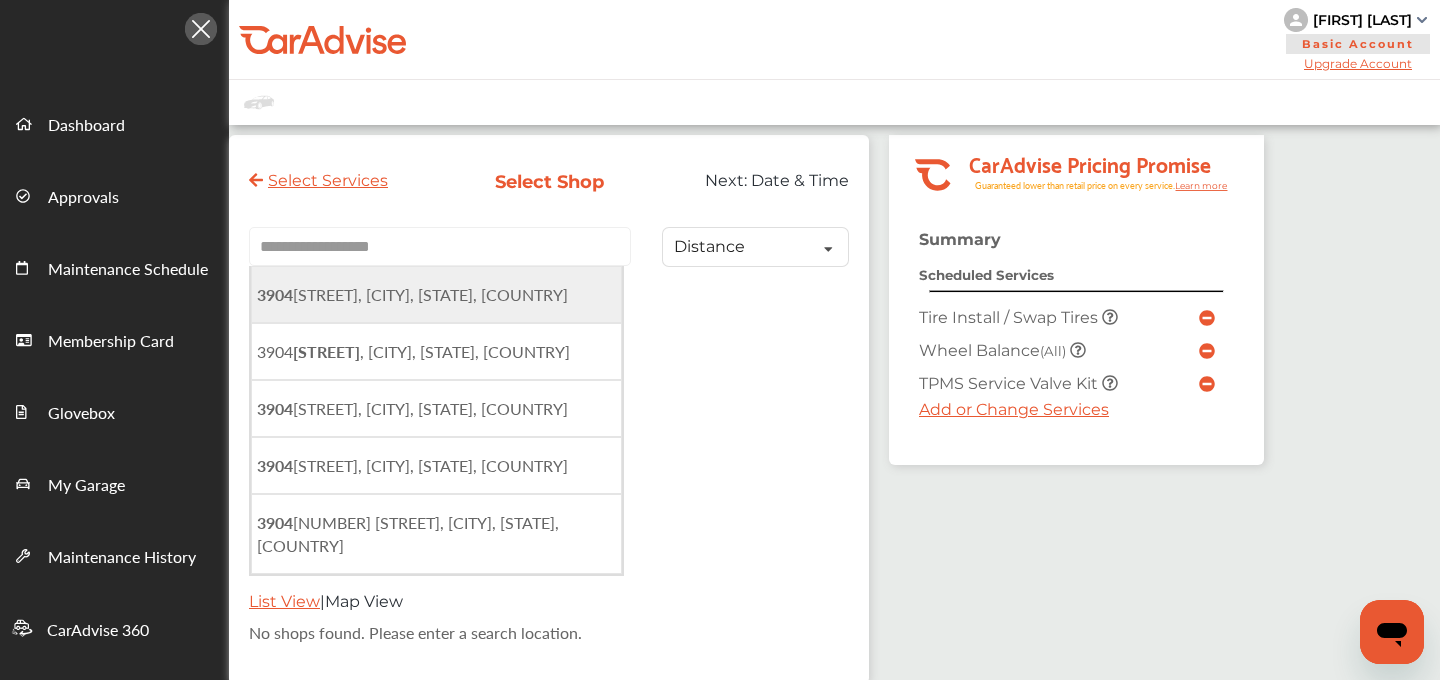 click on "[NUMBER] [STREET], [CITY], [STATE], [COUNTRY]" at bounding box center (436, 294) 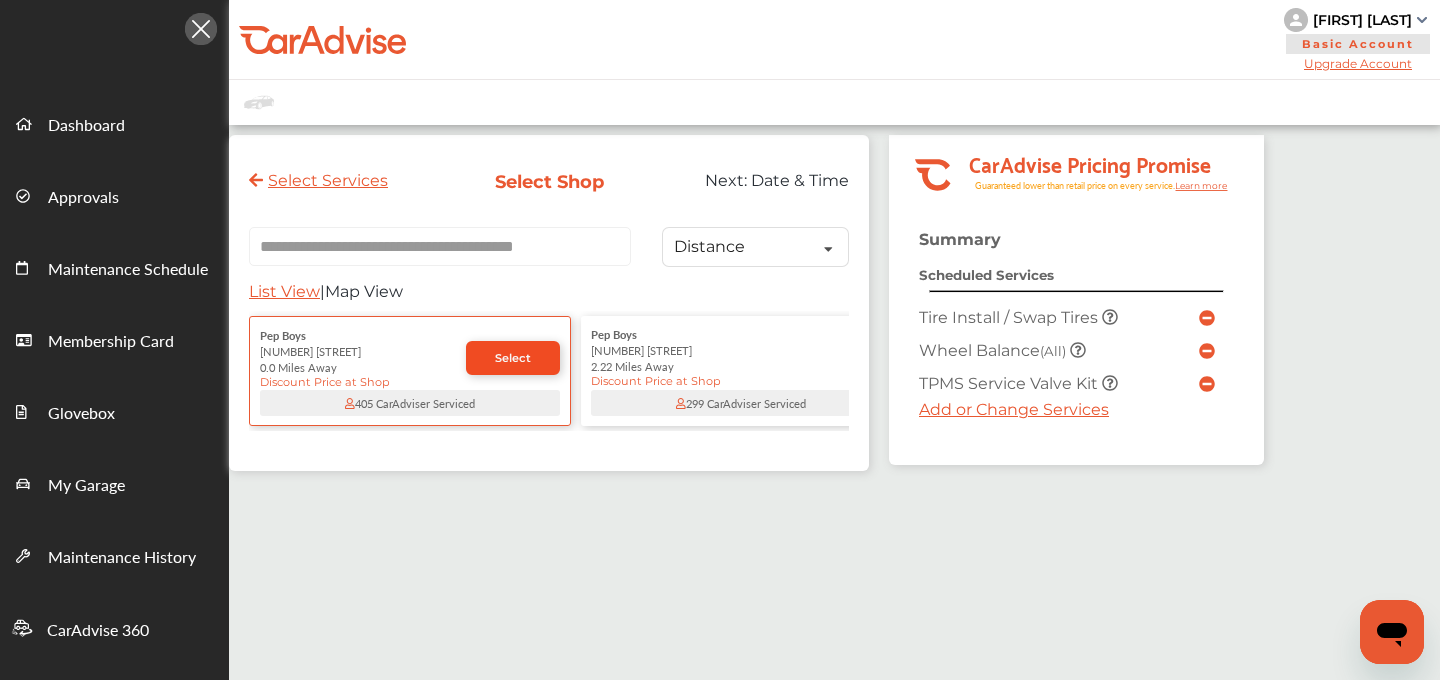 click on "Select" at bounding box center [513, 358] 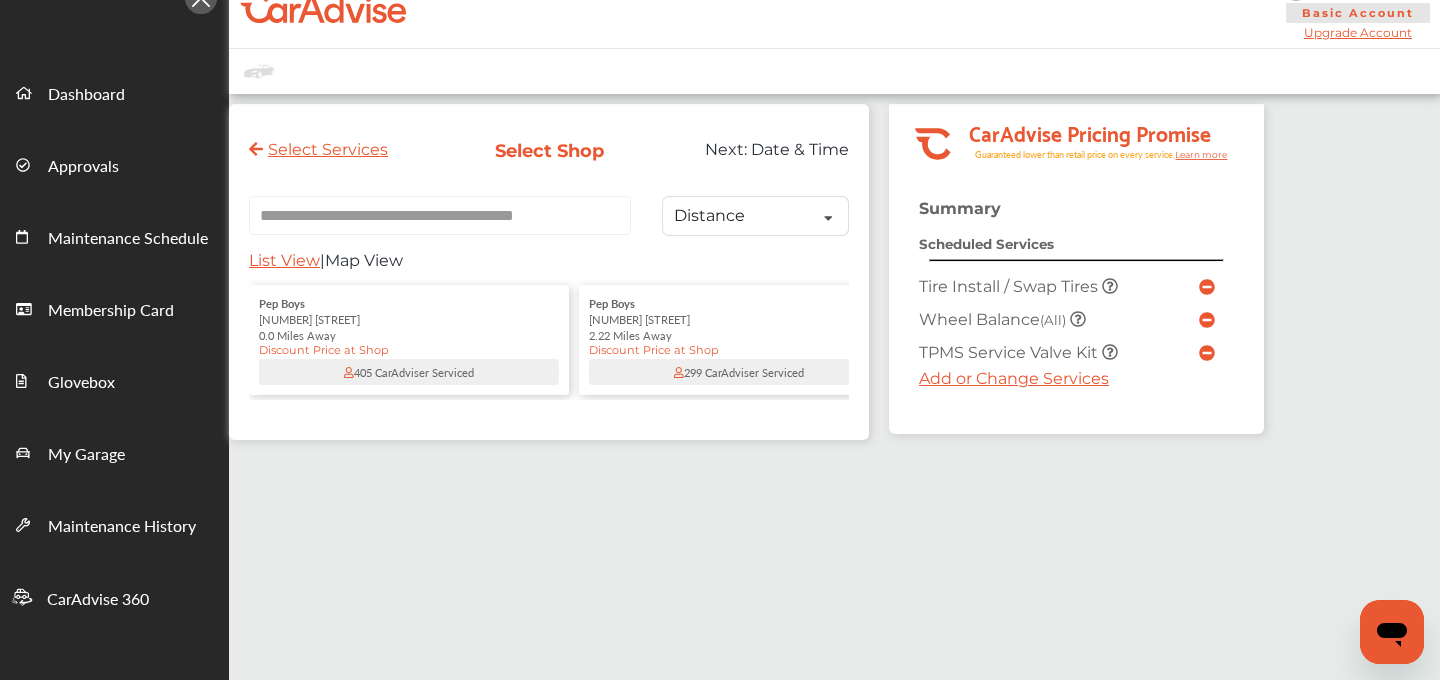 scroll, scrollTop: 32, scrollLeft: 0, axis: vertical 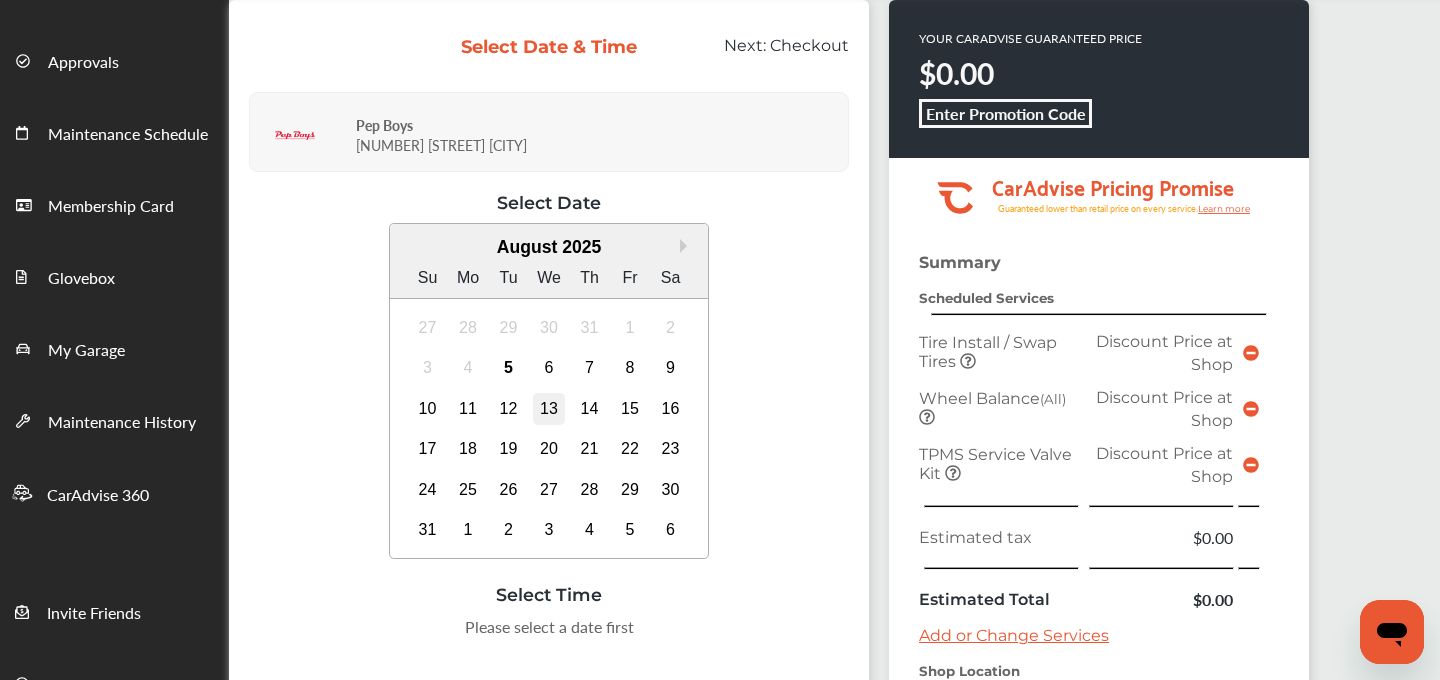 click on "13" at bounding box center (549, 409) 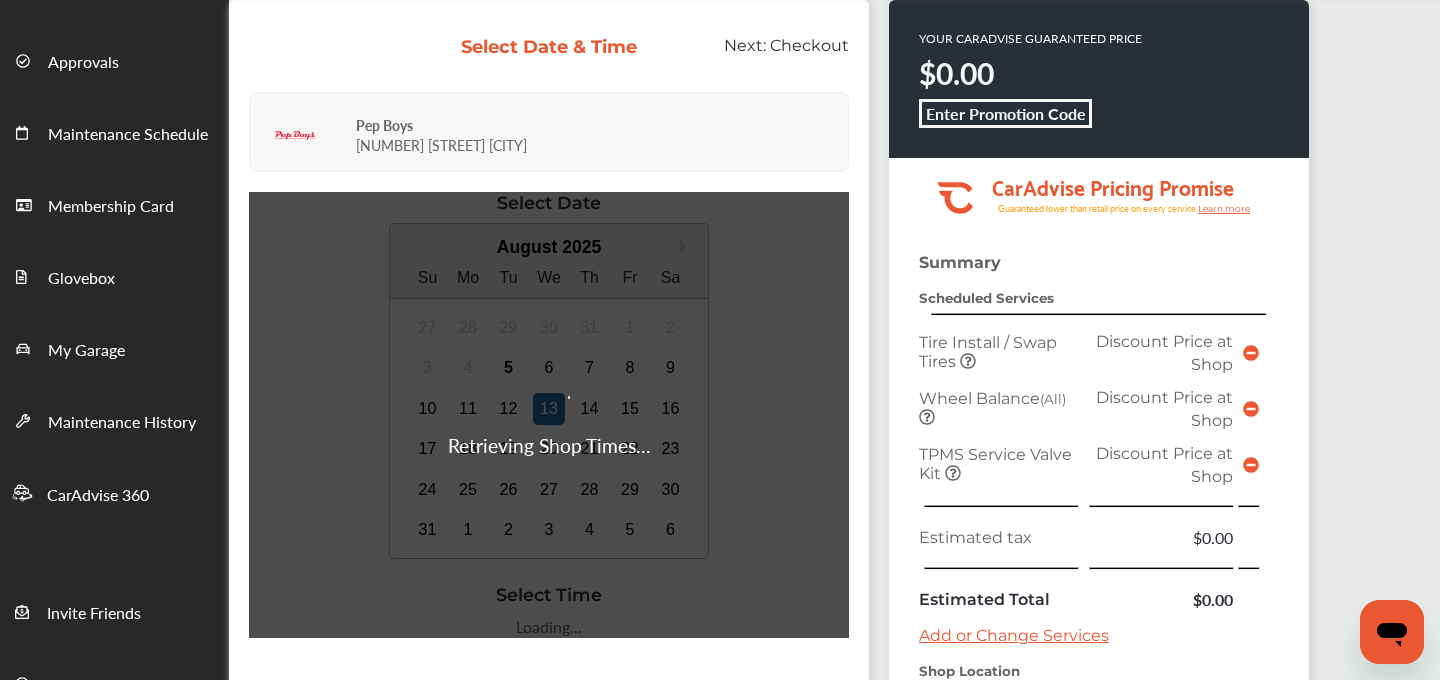scroll, scrollTop: 345, scrollLeft: 0, axis: vertical 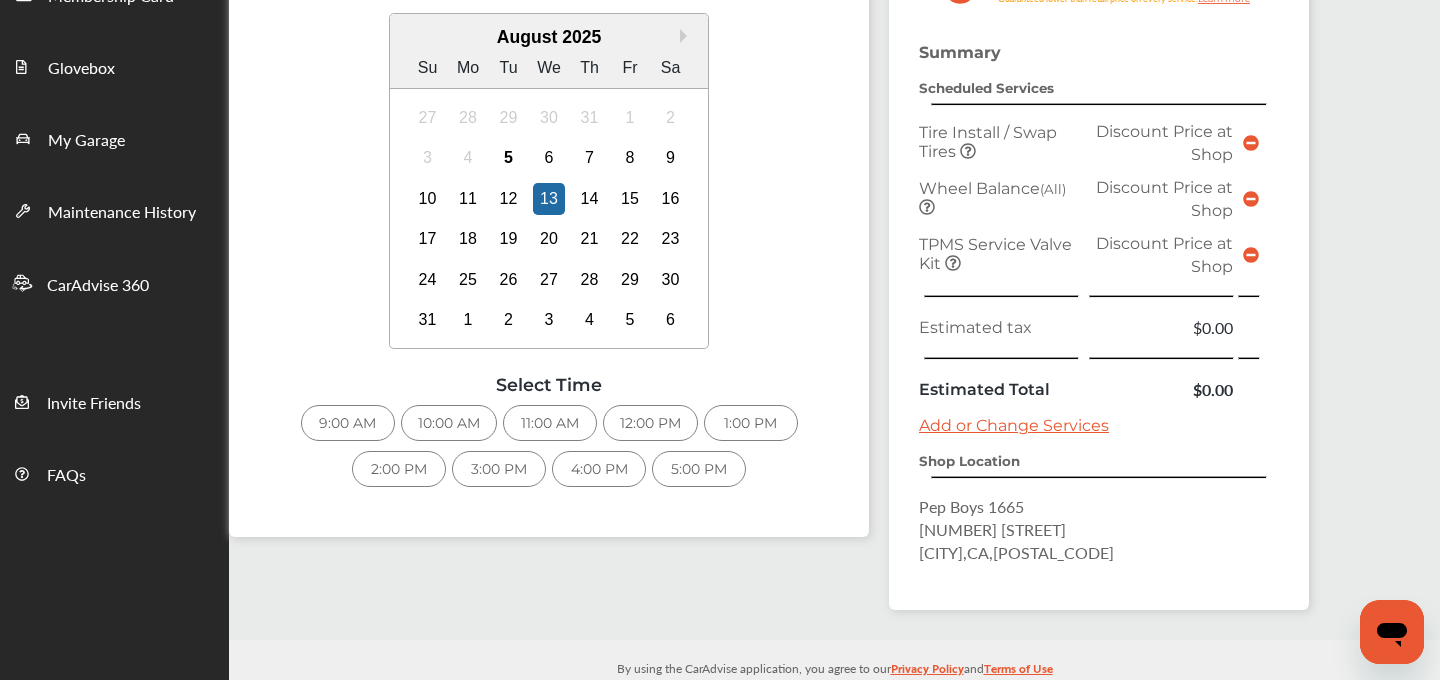 click on "10:00 AM" at bounding box center (449, 423) 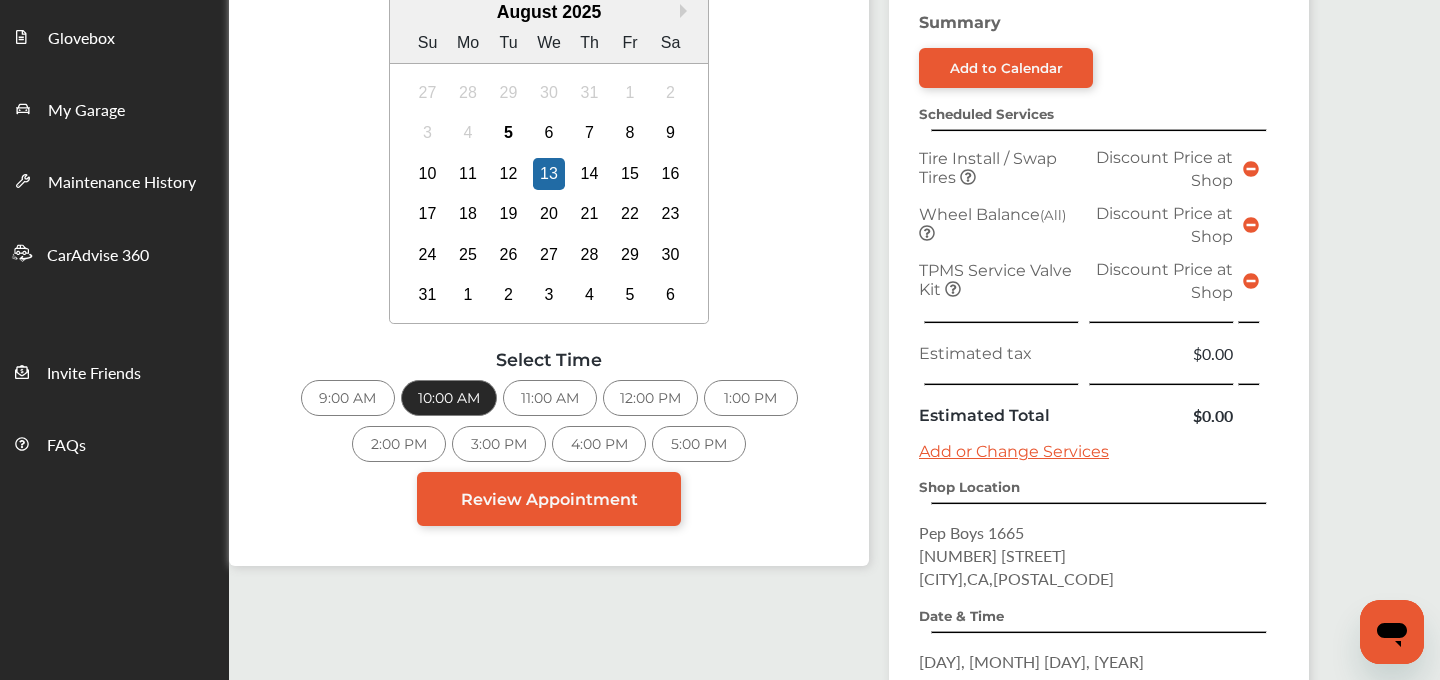 scroll, scrollTop: 405, scrollLeft: 0, axis: vertical 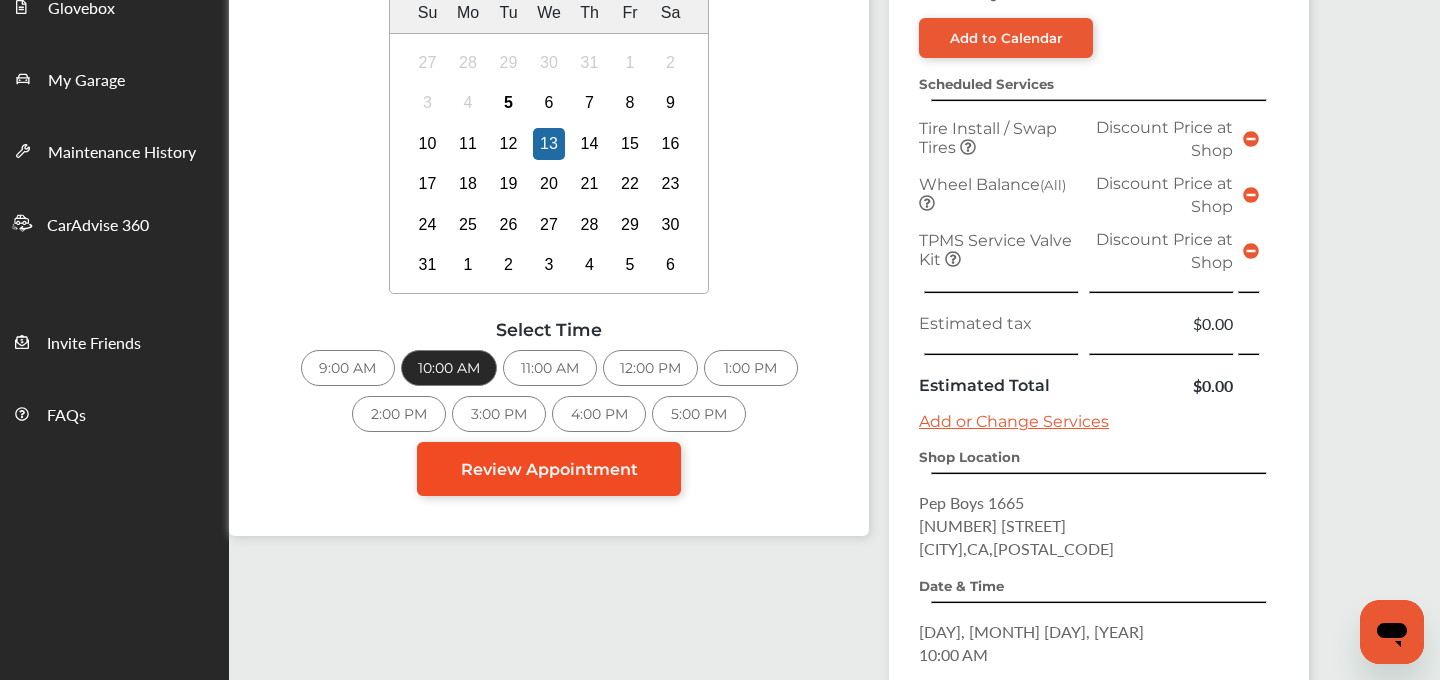 click on "Review Appointment" at bounding box center (549, 469) 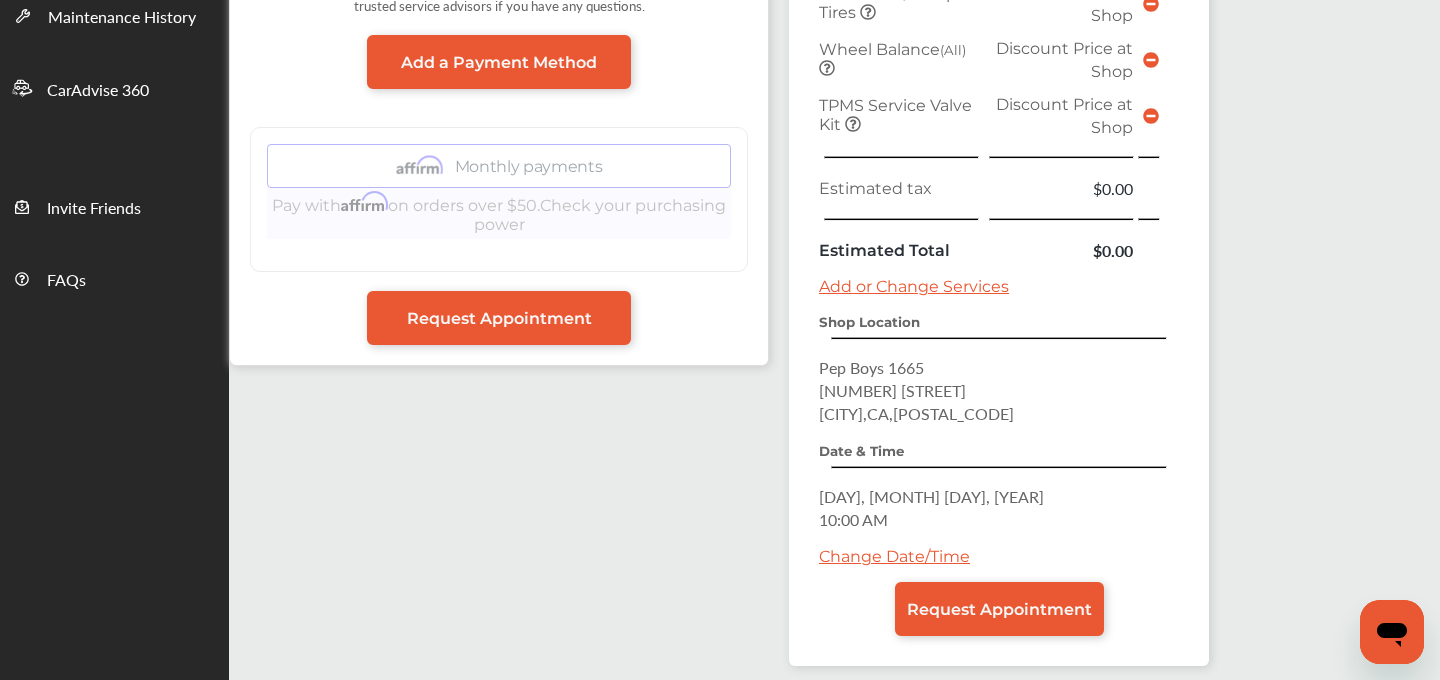 scroll, scrollTop: 628, scrollLeft: 0, axis: vertical 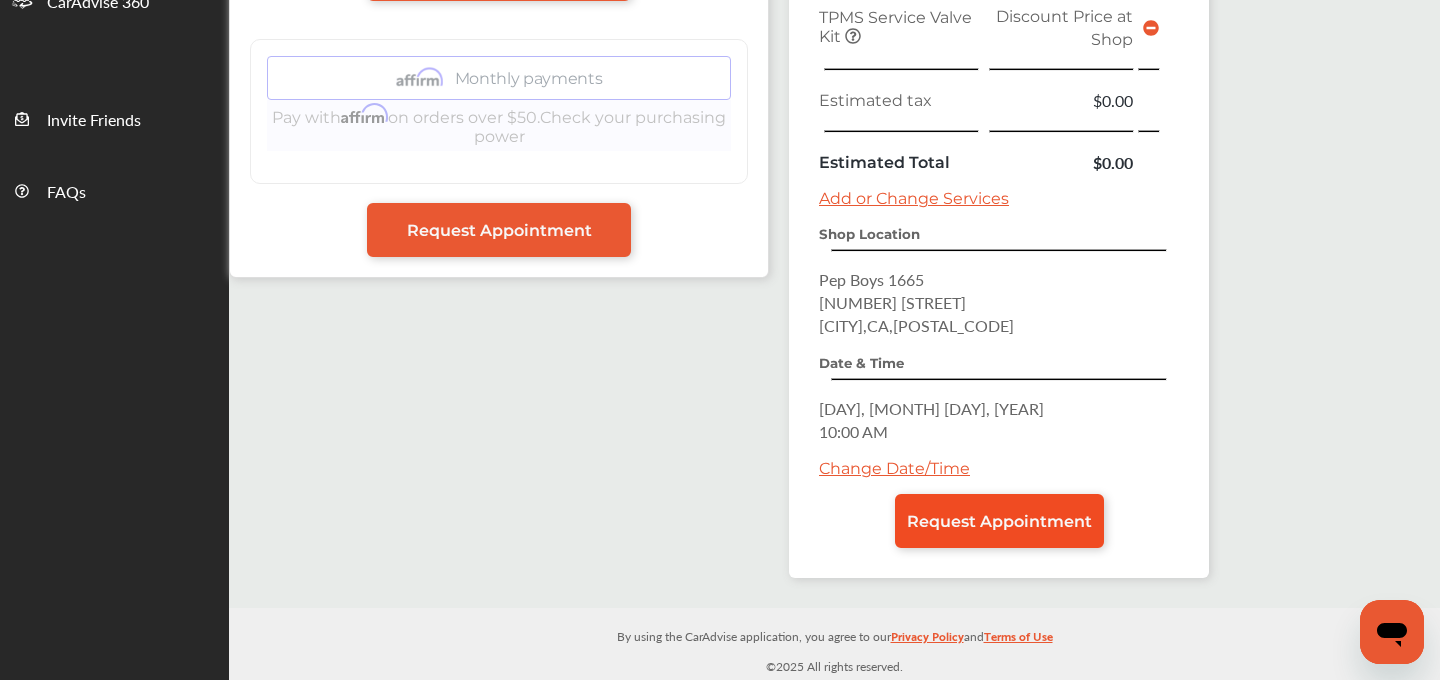 click on "Request Appointment" at bounding box center [999, 521] 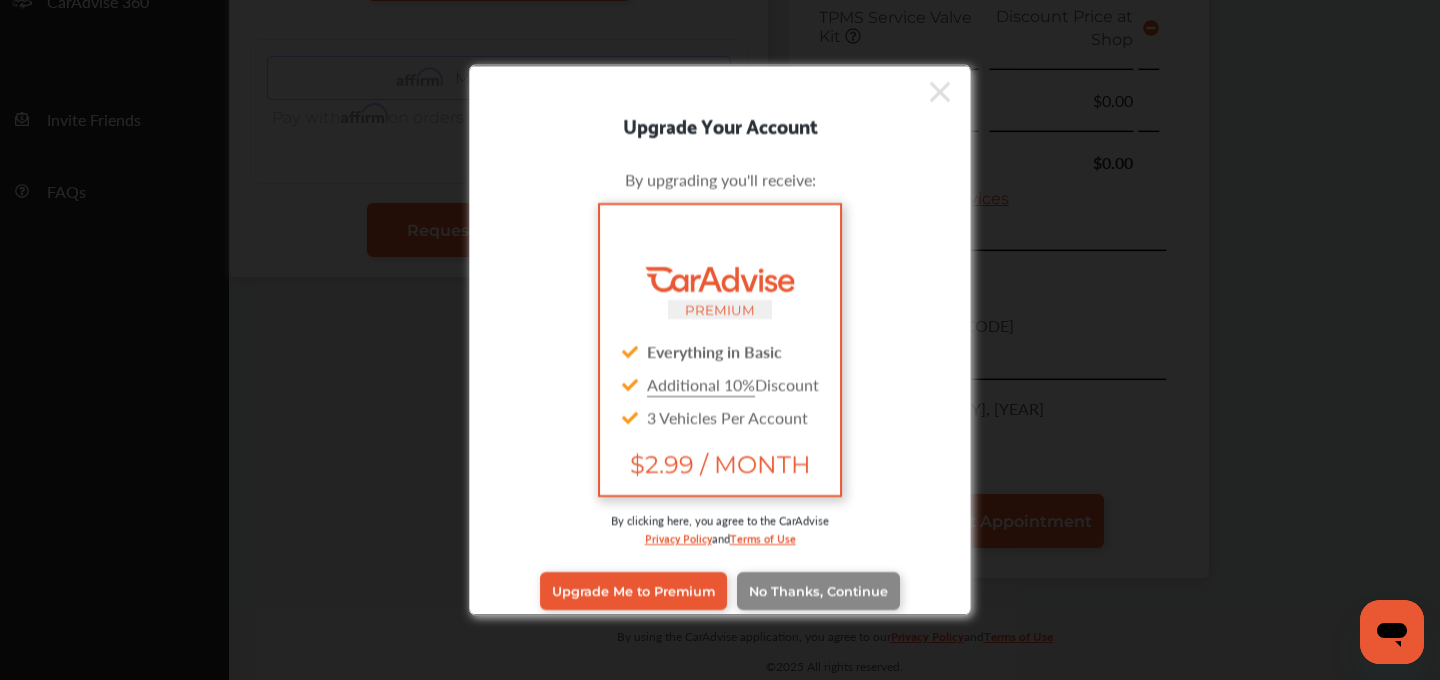 click on "No Thanks, Continue" at bounding box center [818, 590] 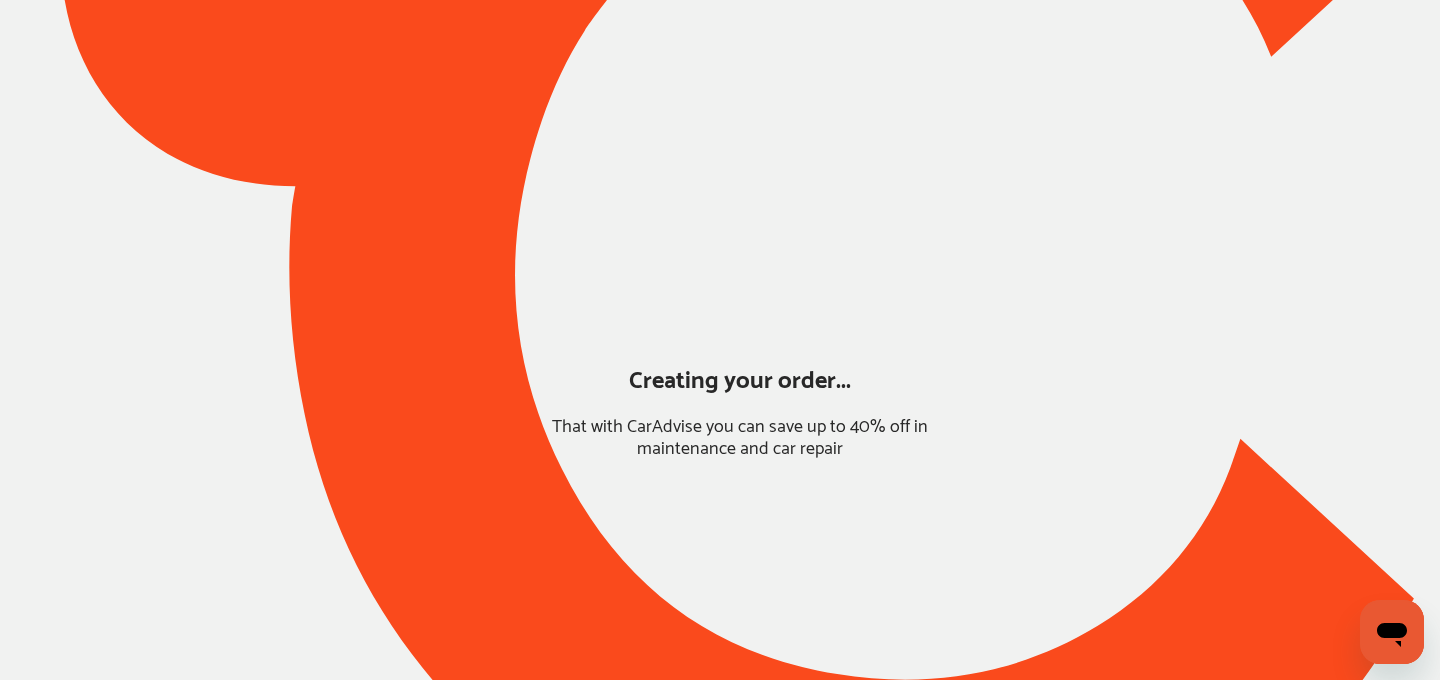 scroll, scrollTop: 173, scrollLeft: 0, axis: vertical 